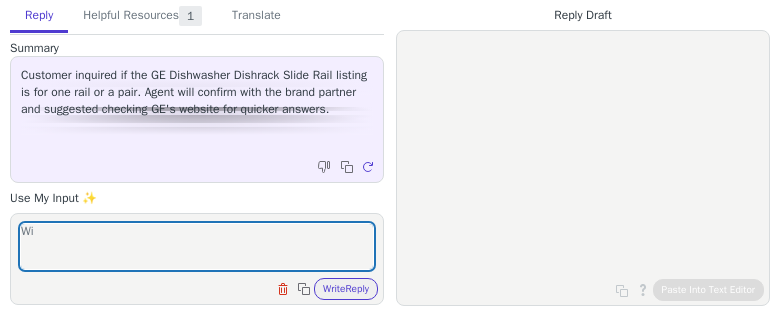 scroll, scrollTop: 0, scrollLeft: 0, axis: both 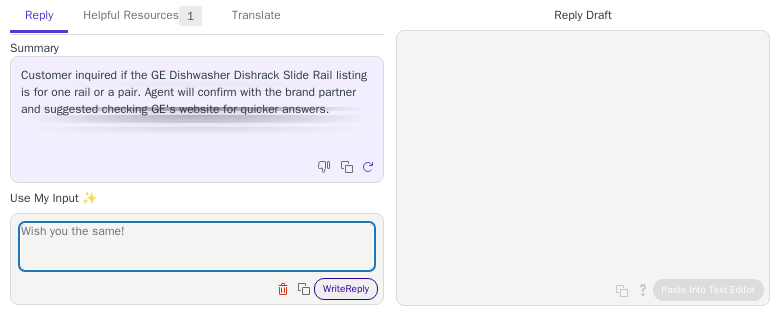 type on "Wish you the same!" 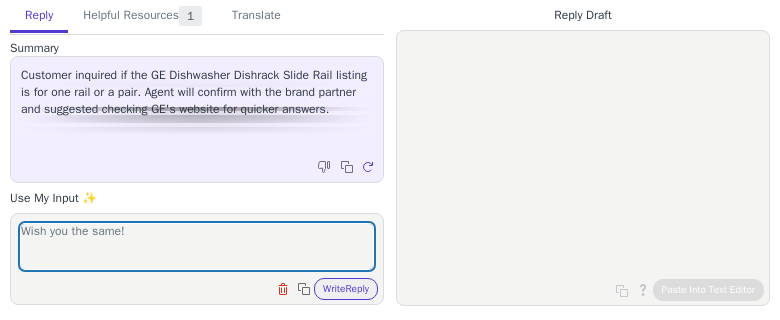drag, startPoint x: 332, startPoint y: 279, endPoint x: 335, endPoint y: 316, distance: 37.12142 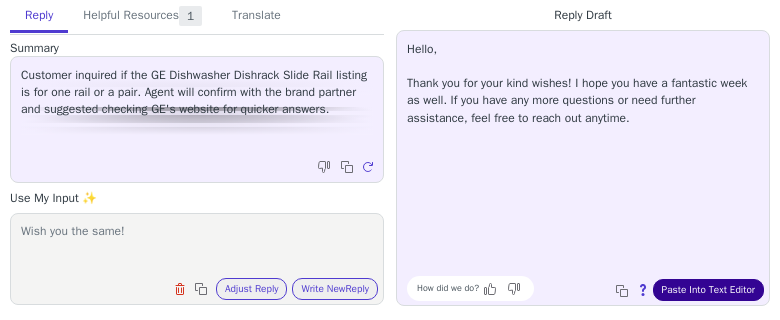click on "Paste Into Text Editor" at bounding box center [708, 290] 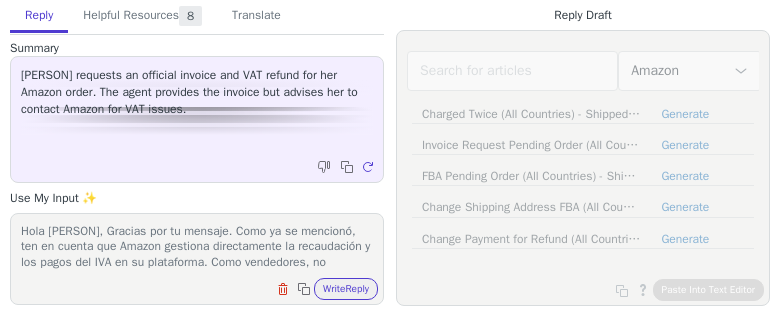 scroll, scrollTop: 0, scrollLeft: 0, axis: both 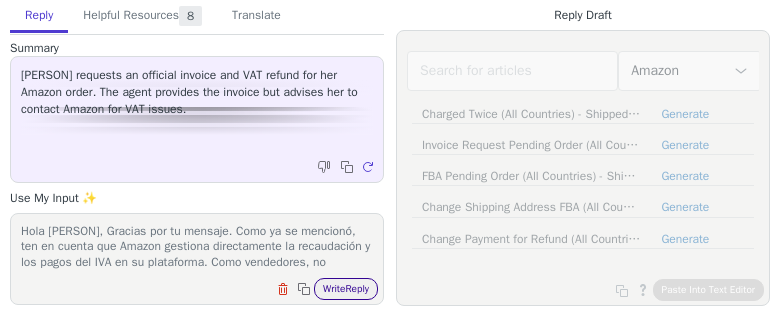 click on "Write  Reply" at bounding box center [346, 289] 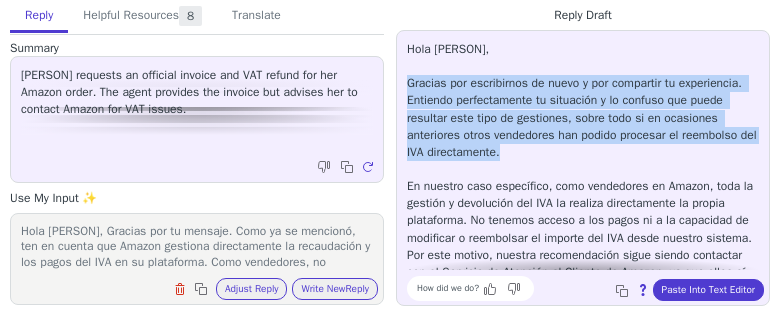 drag, startPoint x: 584, startPoint y: 159, endPoint x: 401, endPoint y: 88, distance: 196.2906 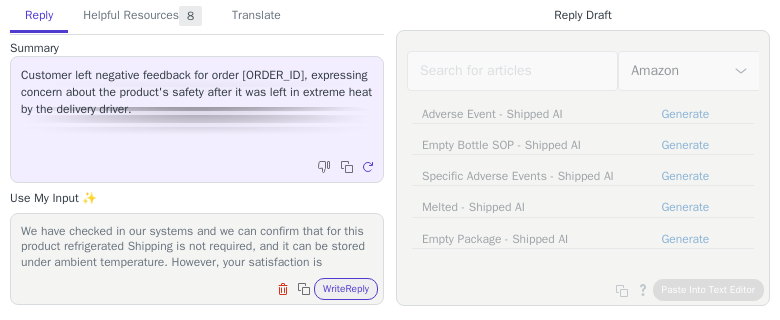 scroll, scrollTop: 0, scrollLeft: 0, axis: both 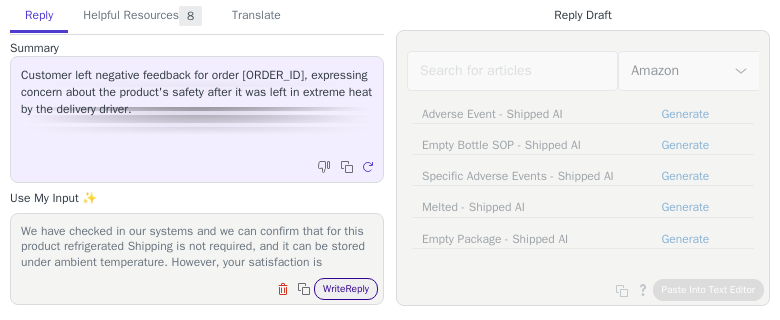 drag, startPoint x: 0, startPoint y: 0, endPoint x: 343, endPoint y: 290, distance: 449.1648 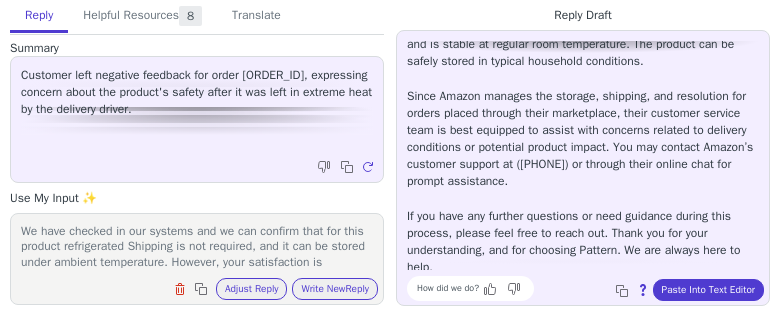 scroll, scrollTop: 182, scrollLeft: 0, axis: vertical 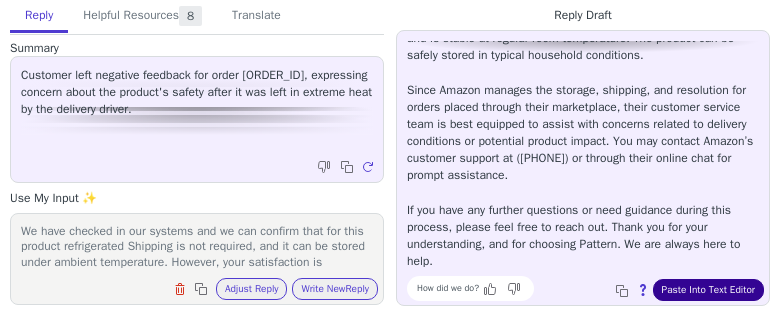 click on "Paste Into Text Editor" at bounding box center (708, 290) 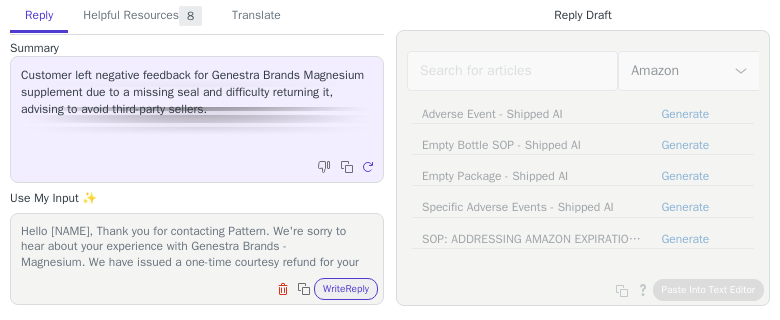 scroll, scrollTop: 0, scrollLeft: 0, axis: both 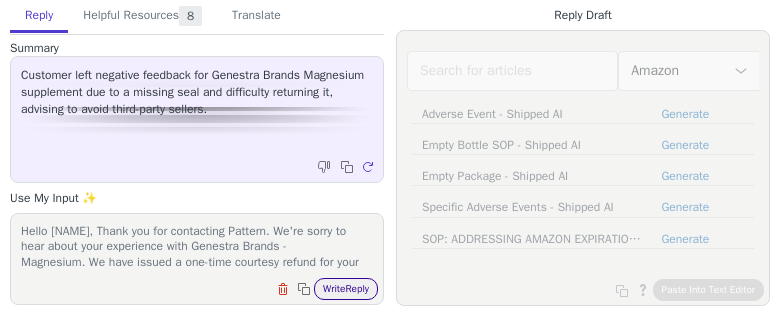 click on "Write  Reply" at bounding box center [346, 289] 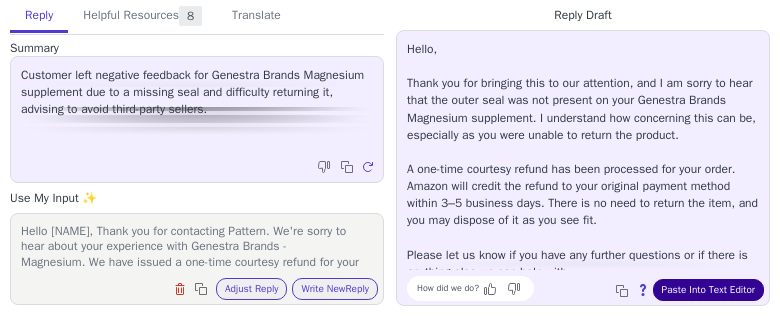 click on "Paste Into Text Editor" at bounding box center [708, 290] 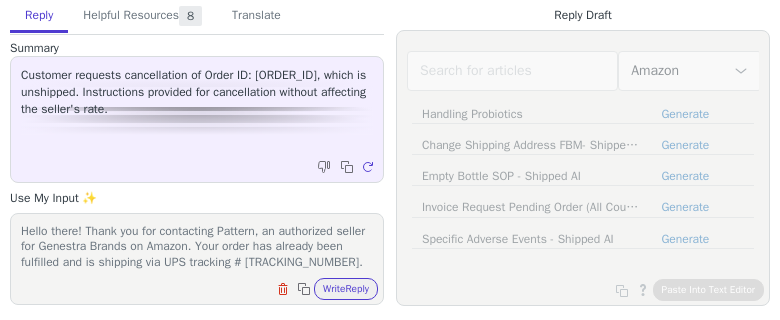 scroll, scrollTop: 0, scrollLeft: 0, axis: both 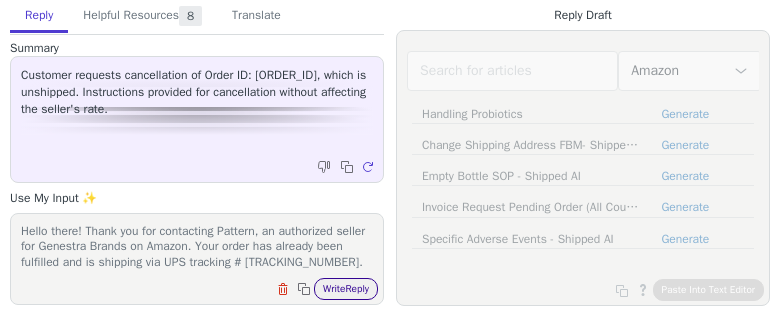 click on "Write  Reply" at bounding box center (346, 289) 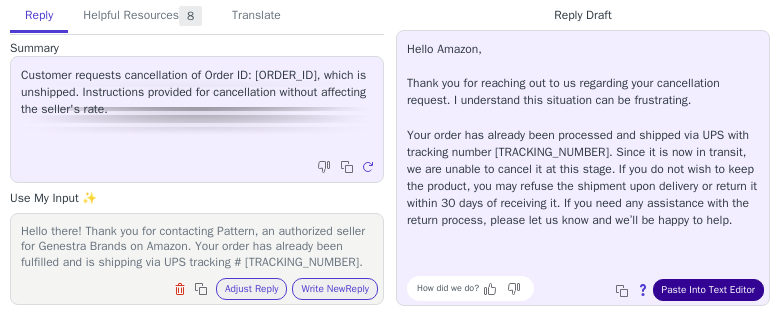 click on "Paste Into Text Editor" at bounding box center (708, 290) 